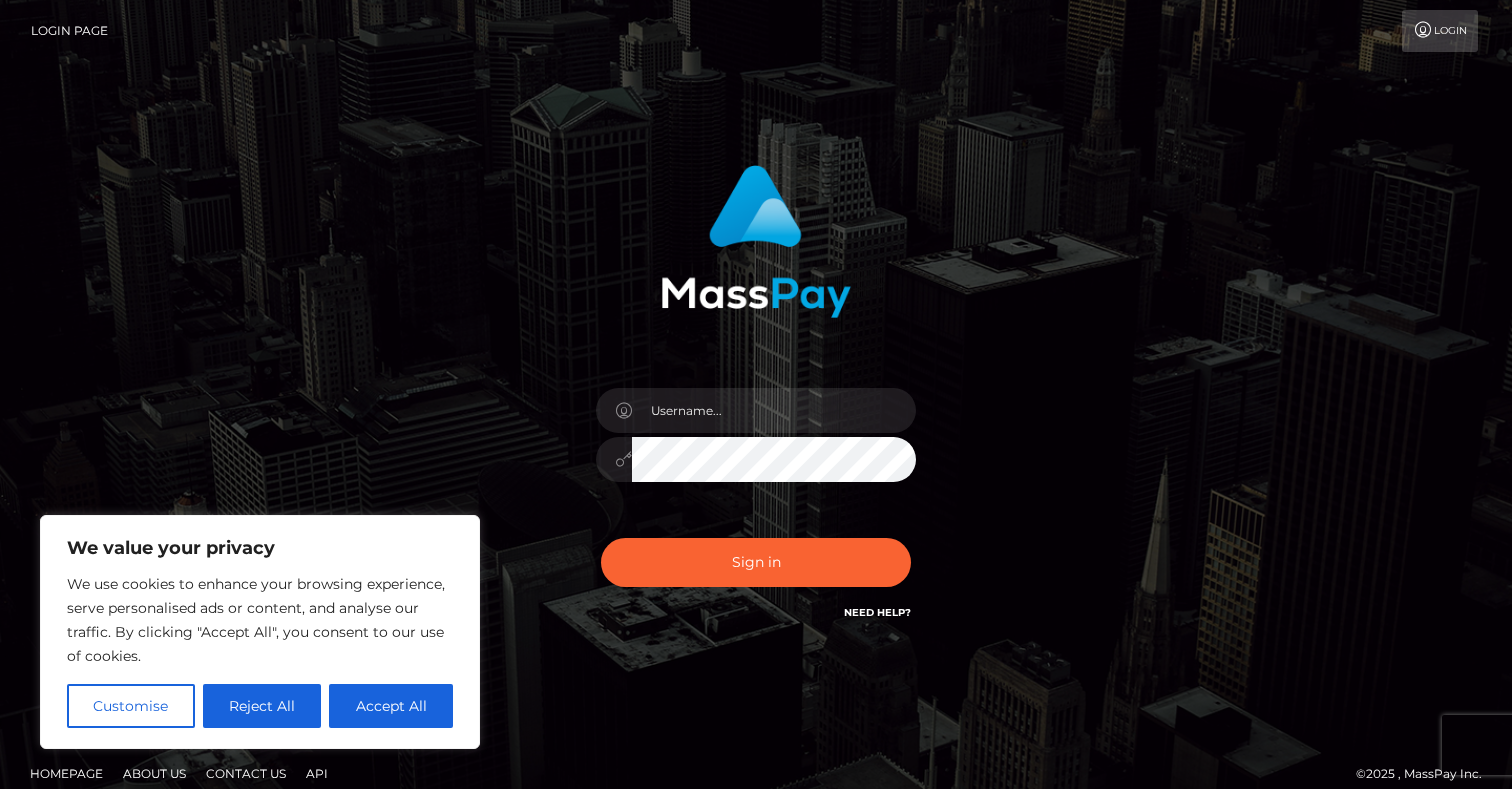 scroll, scrollTop: 0, scrollLeft: 0, axis: both 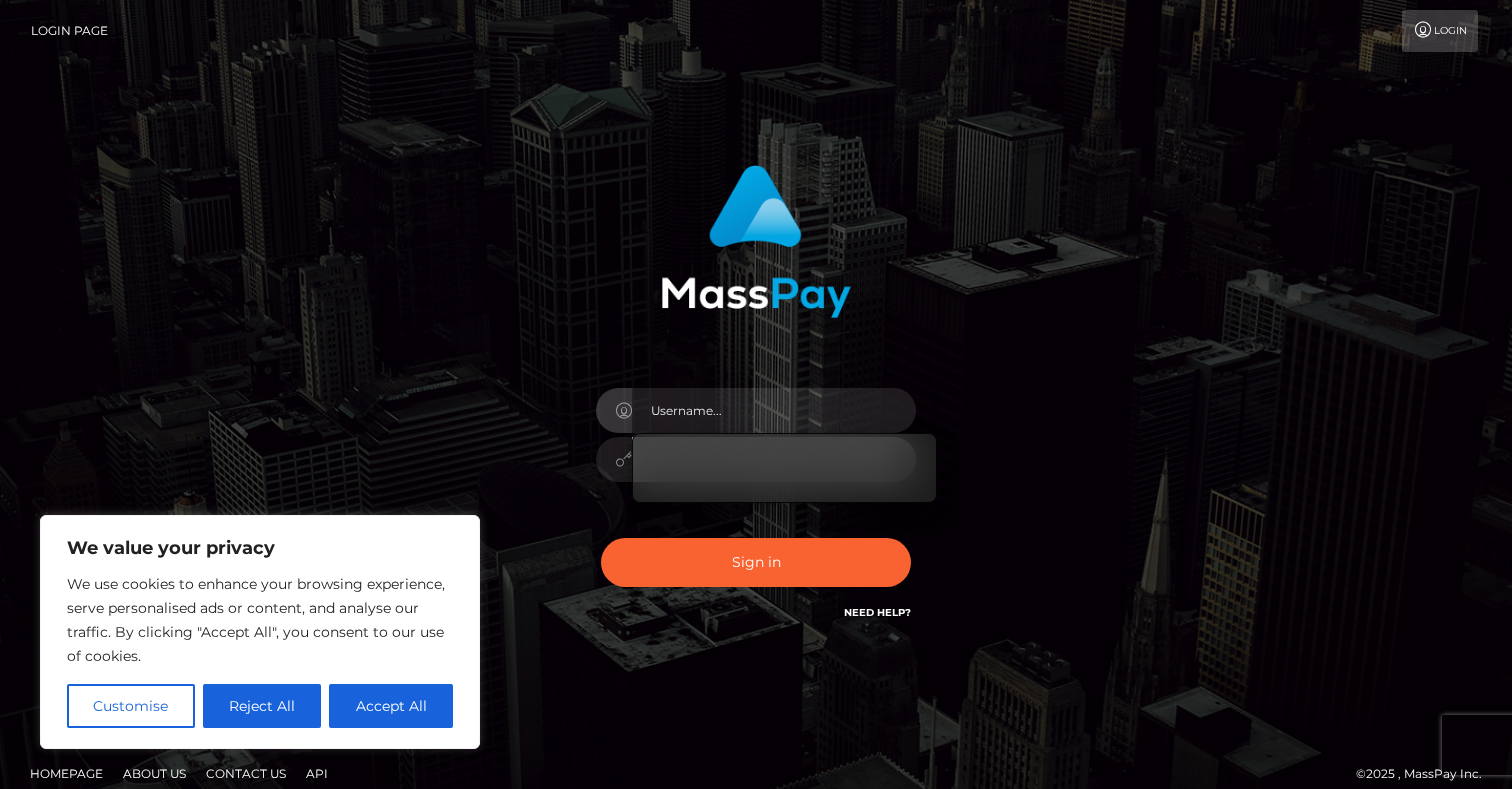 click on "Login" at bounding box center (1440, 31) 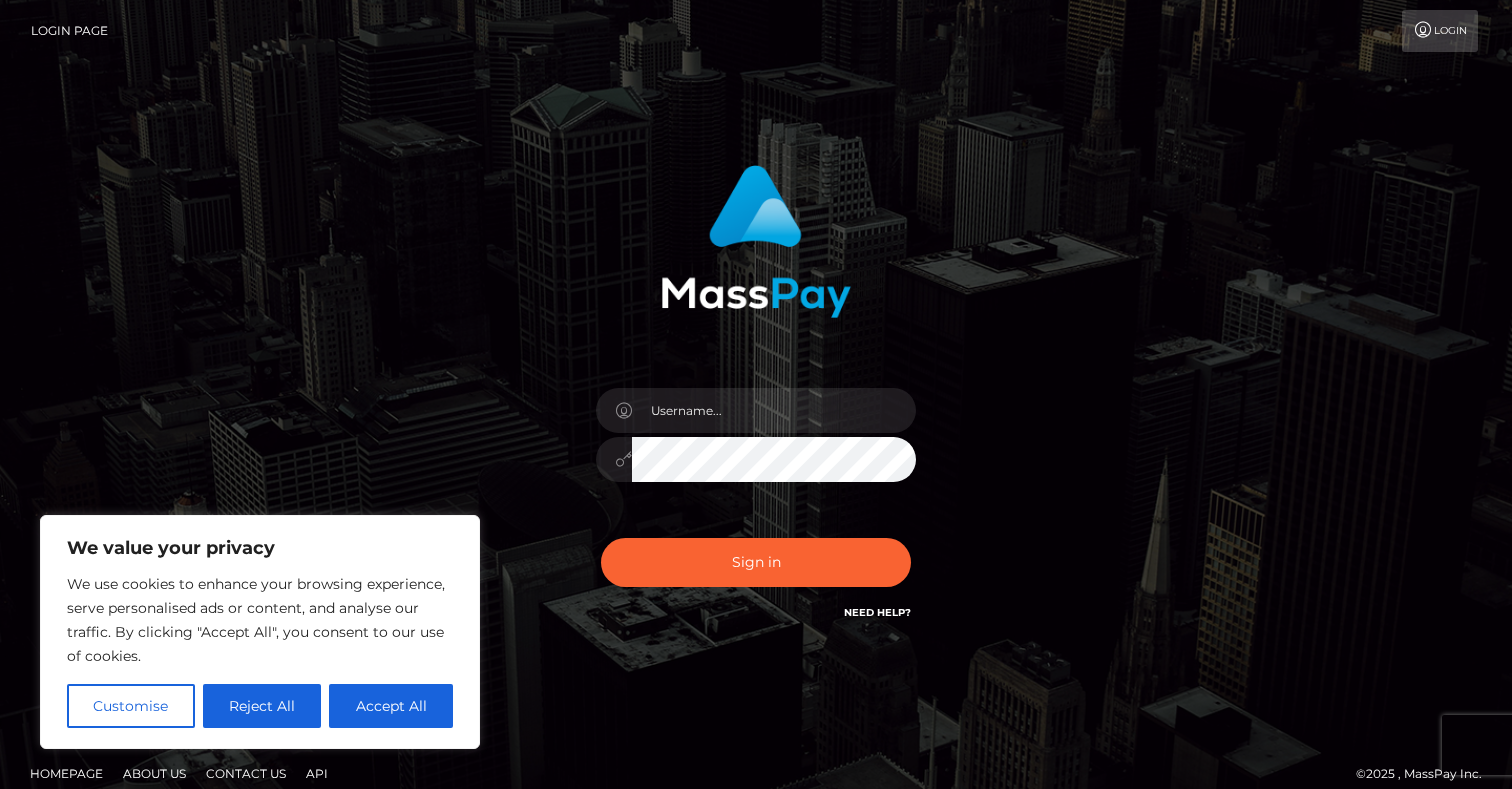 scroll, scrollTop: 0, scrollLeft: 0, axis: both 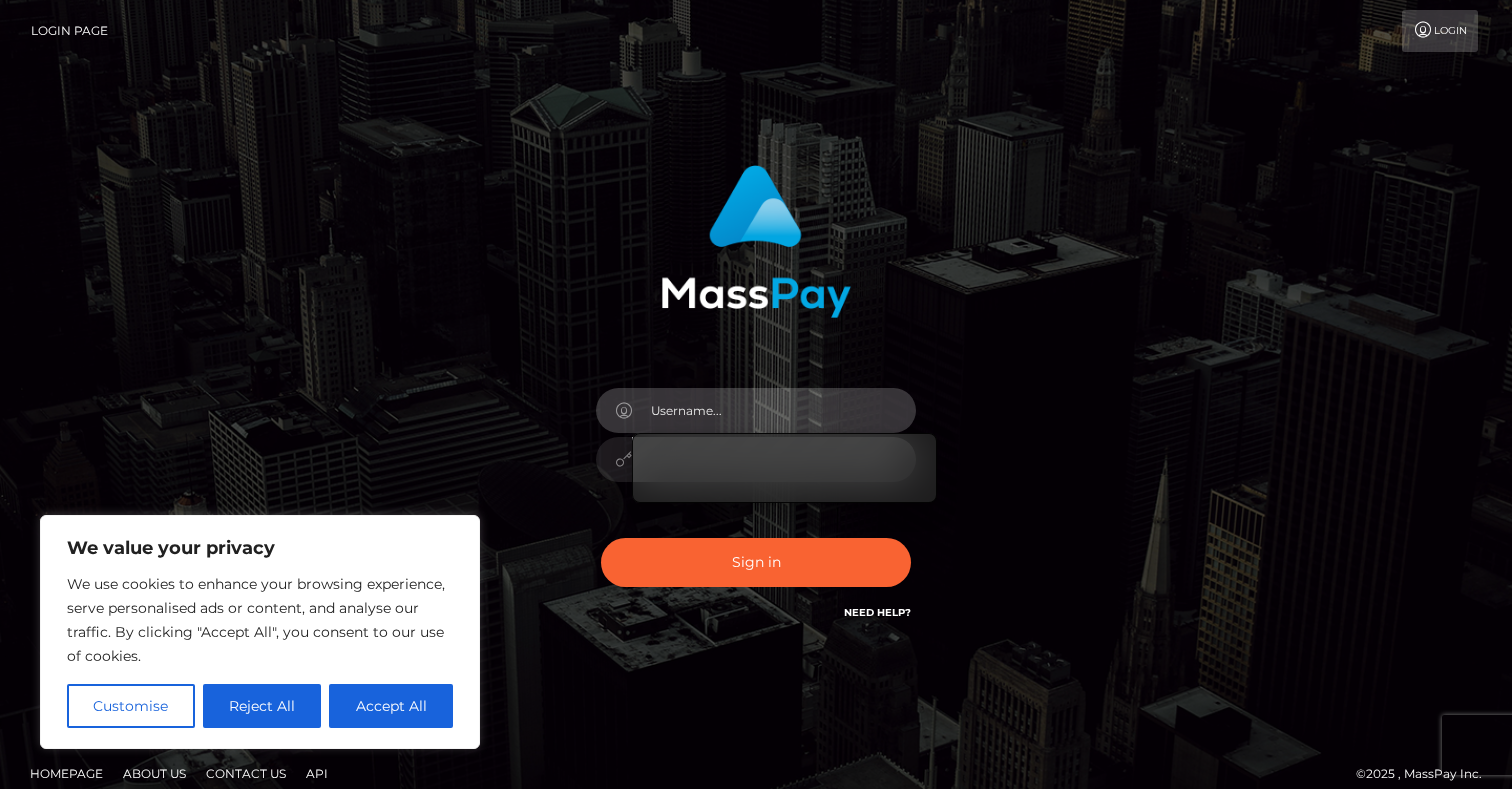 click at bounding box center [774, 410] 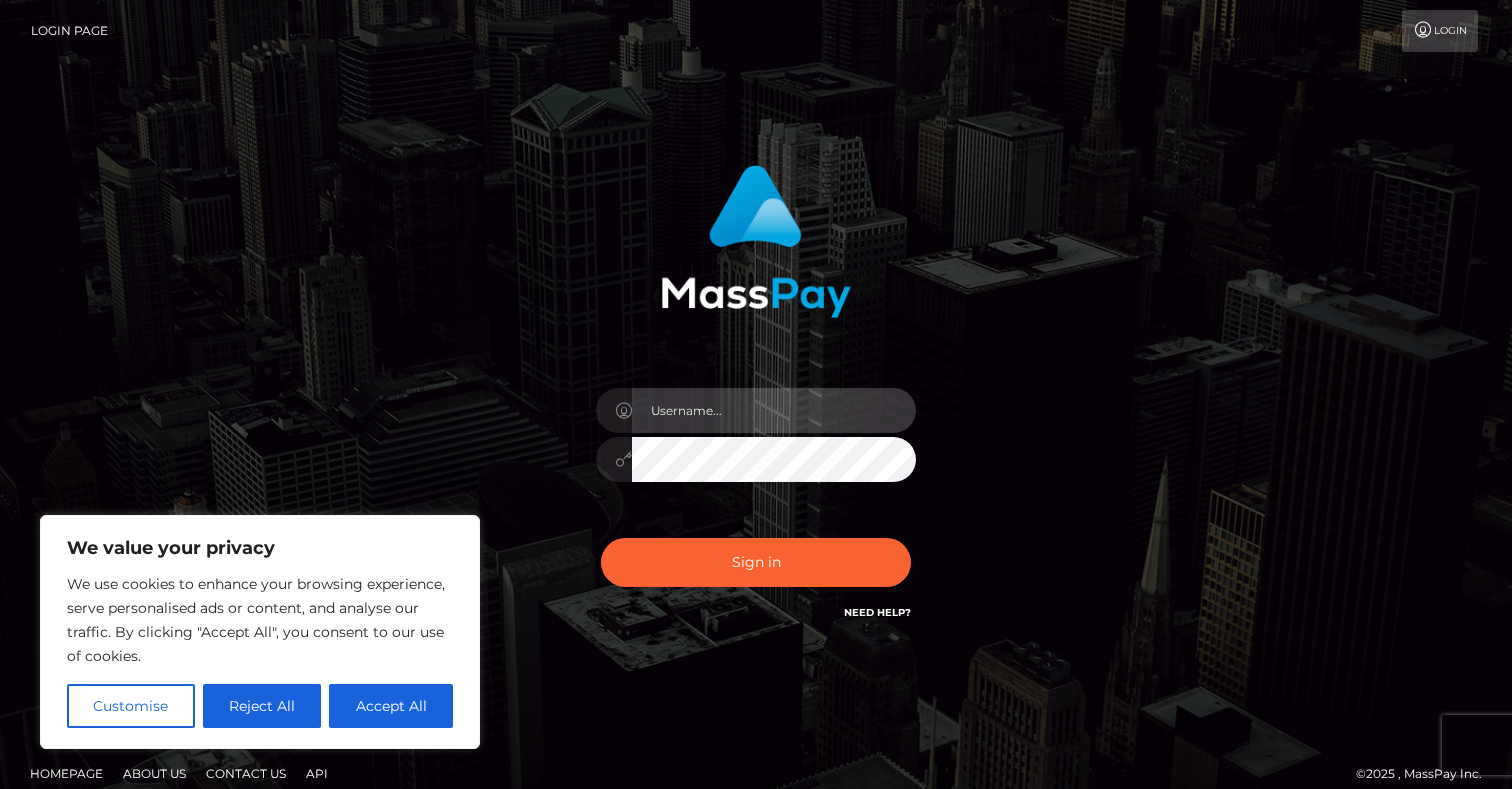 type on "05/17/1991" 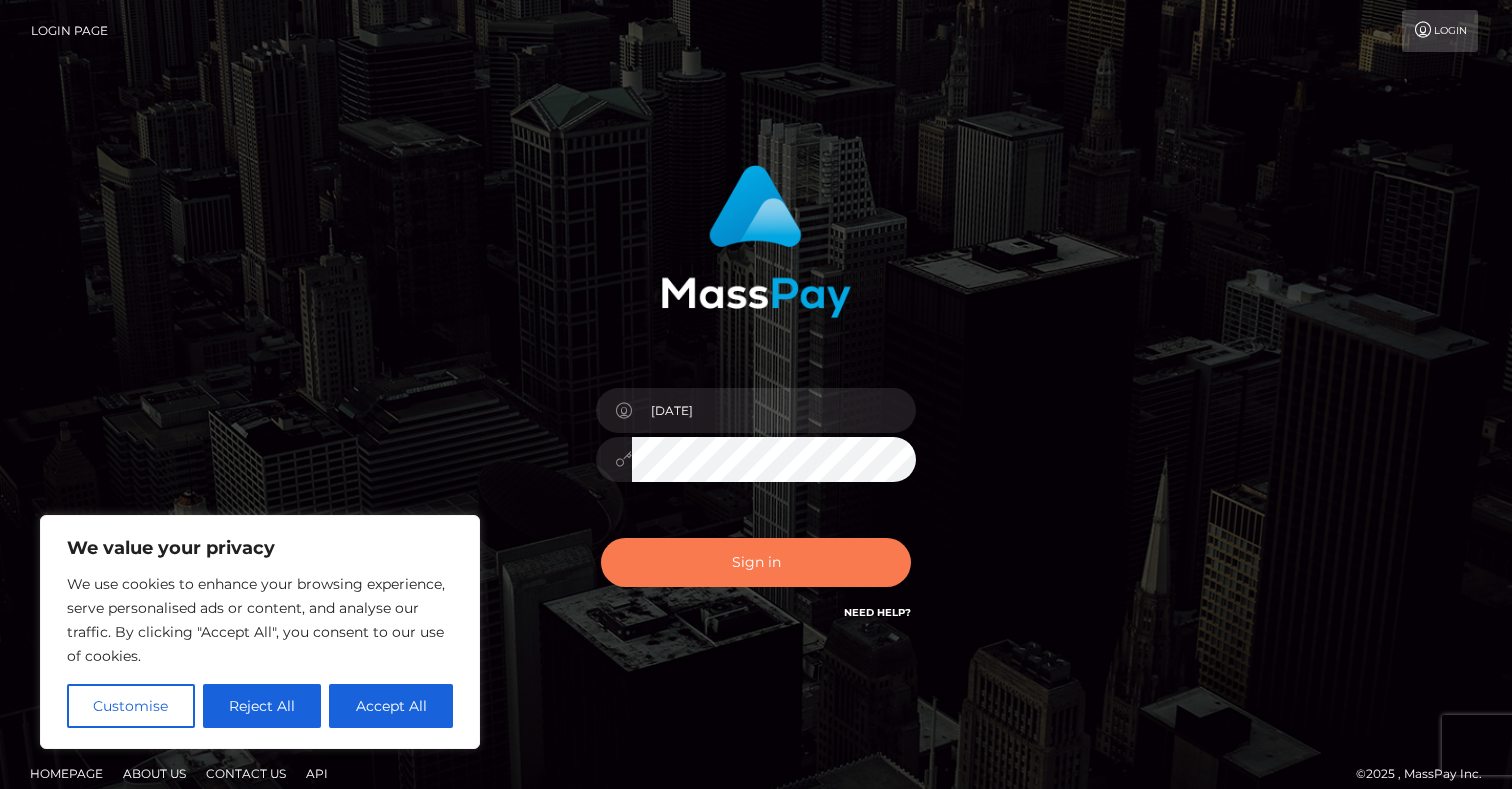 click on "Sign in" at bounding box center [756, 562] 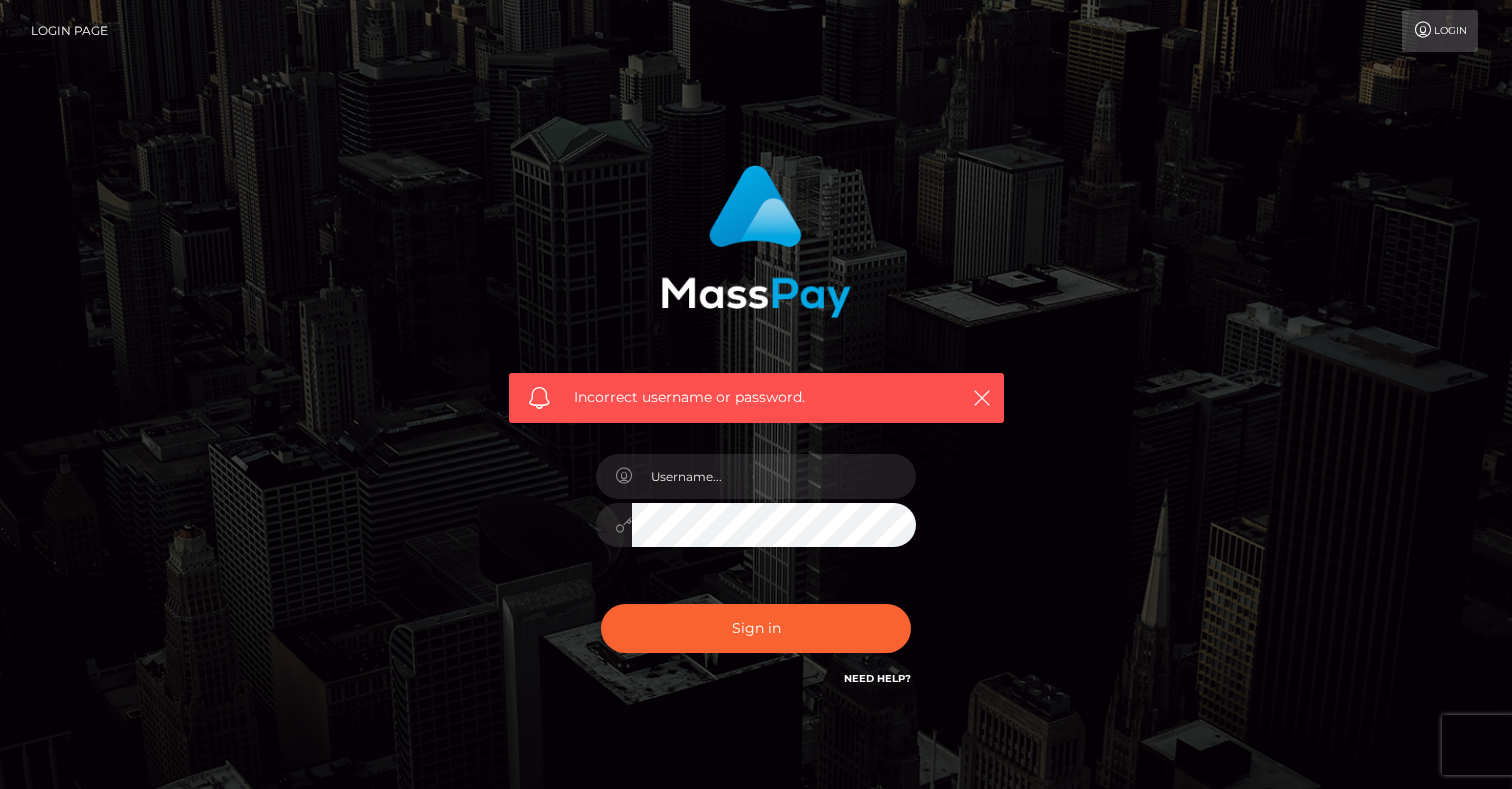scroll, scrollTop: 0, scrollLeft: 0, axis: both 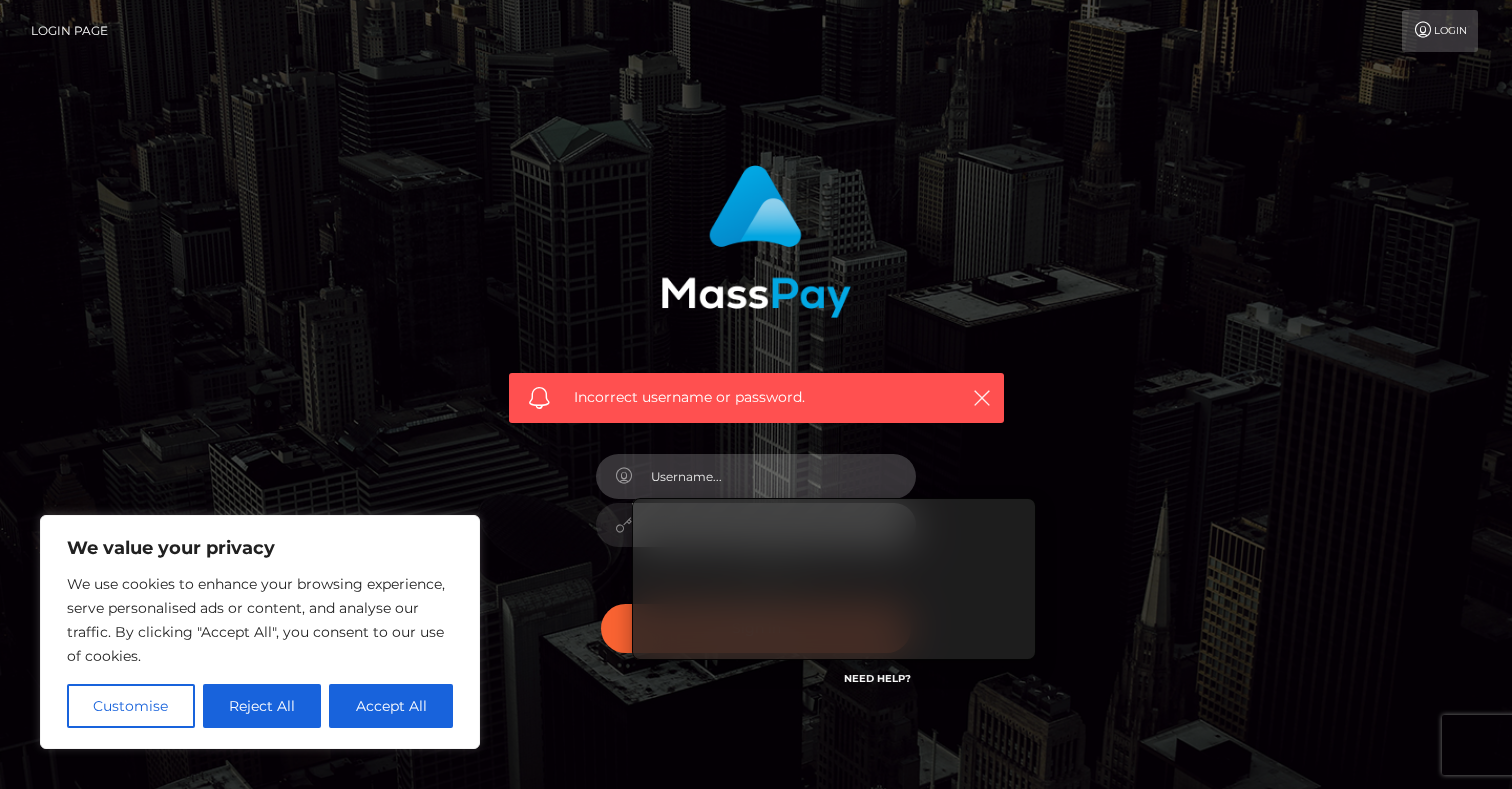 type on "[EMAIL]" 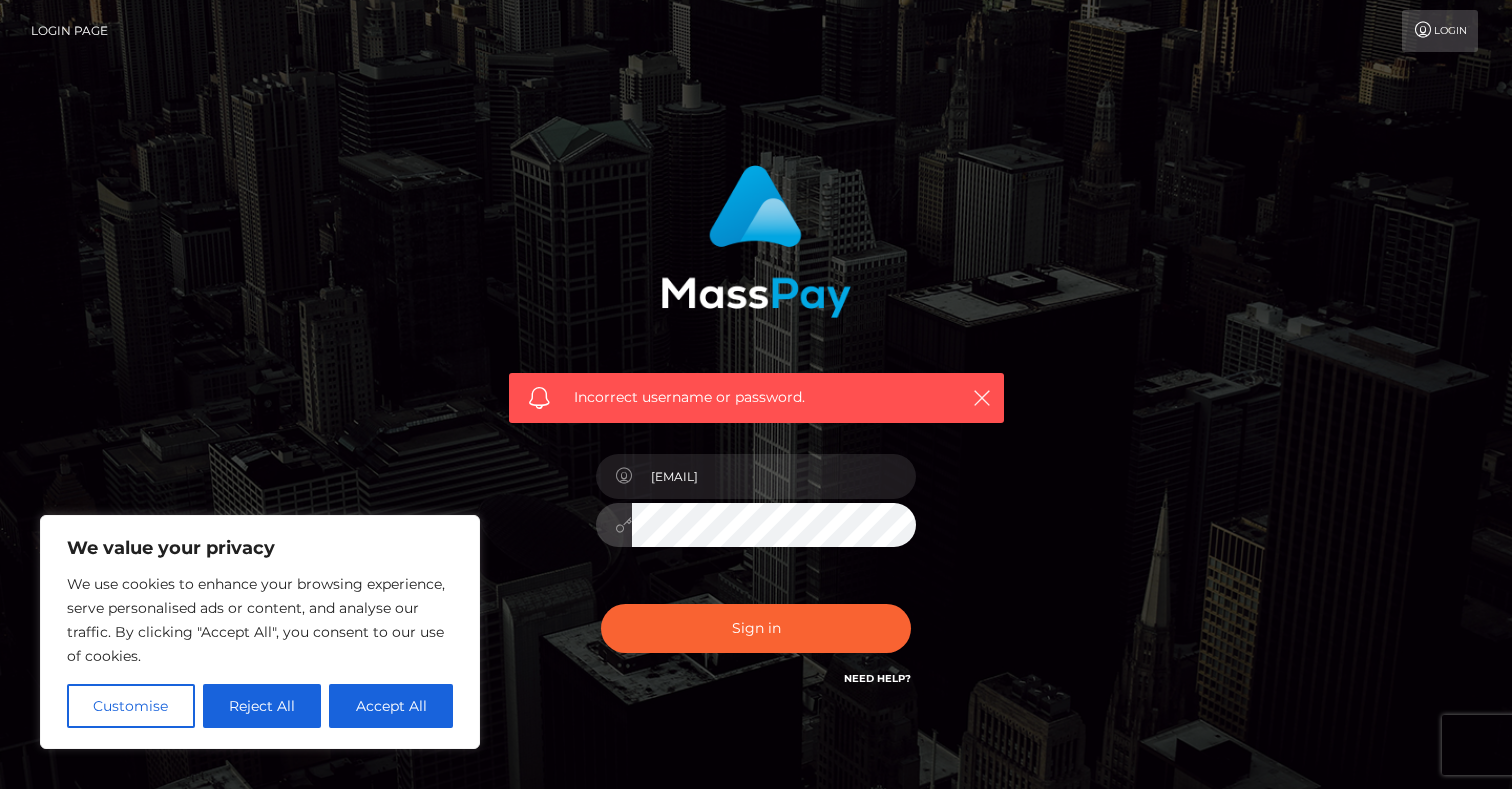 click at bounding box center [623, 525] 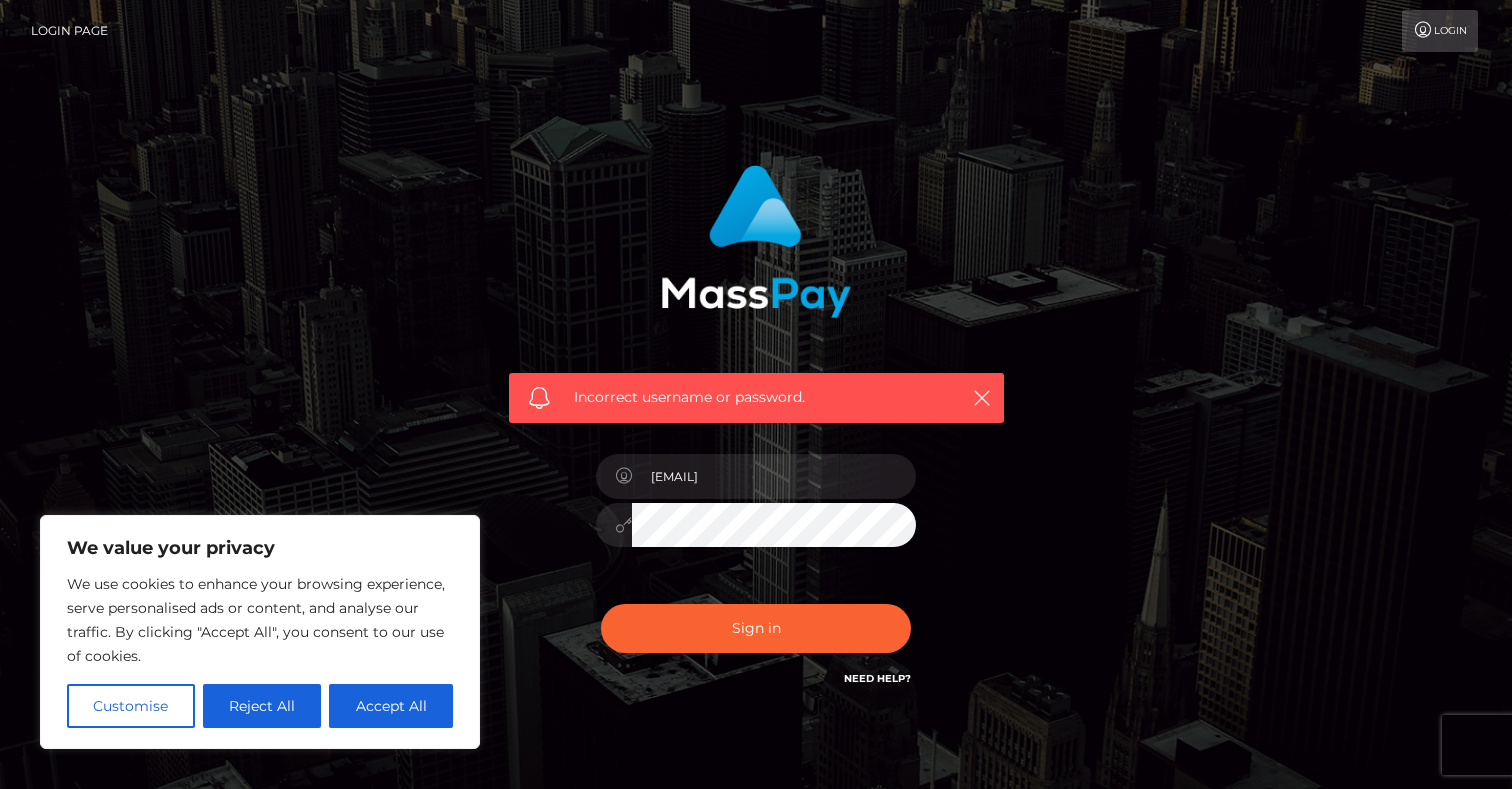 click at bounding box center (623, 525) 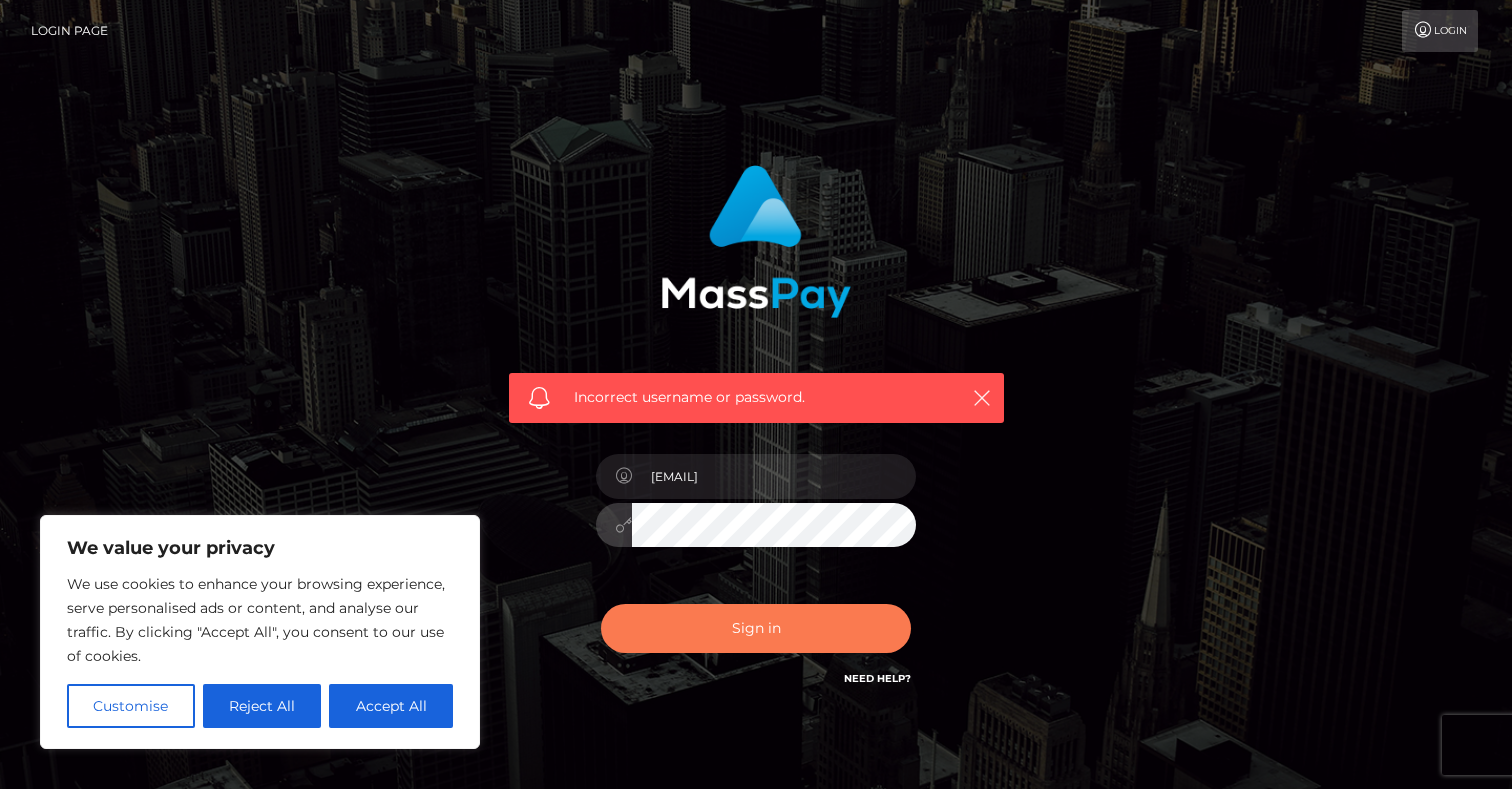 click on "Sign in" at bounding box center (756, 628) 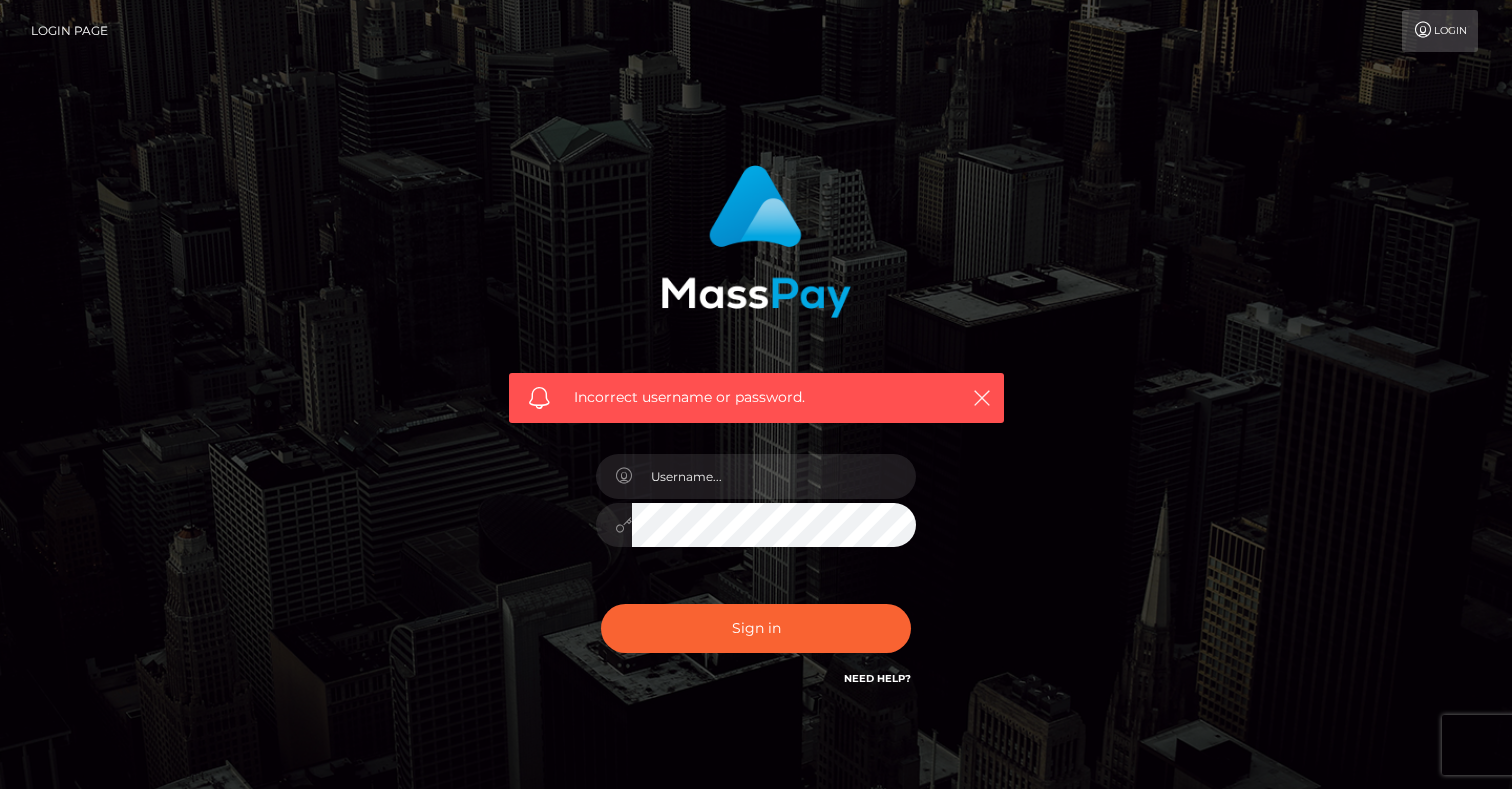 scroll, scrollTop: 0, scrollLeft: 0, axis: both 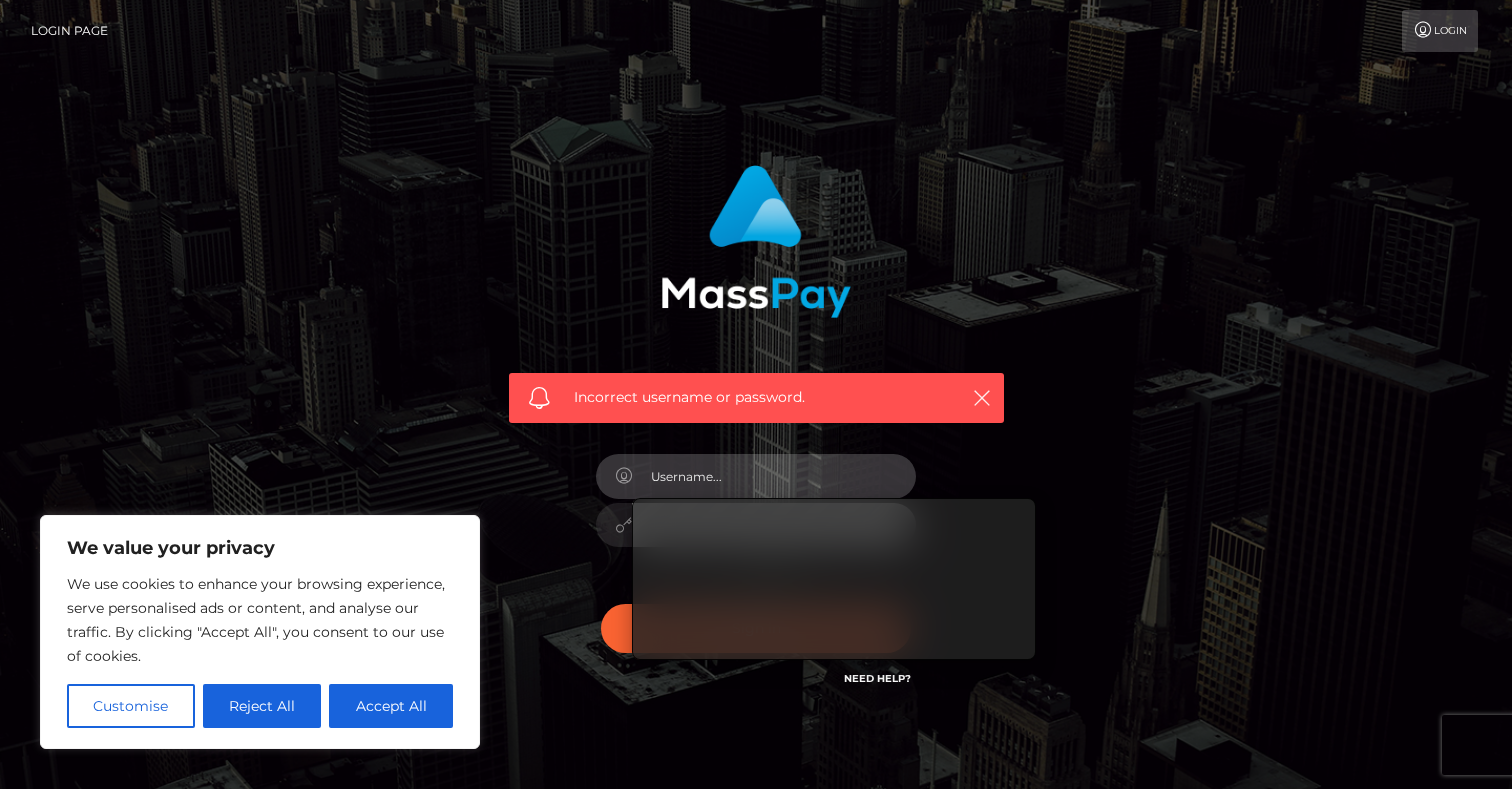 type on "YWxpbWVsb3R0aUB5YWhvby5jb20=" 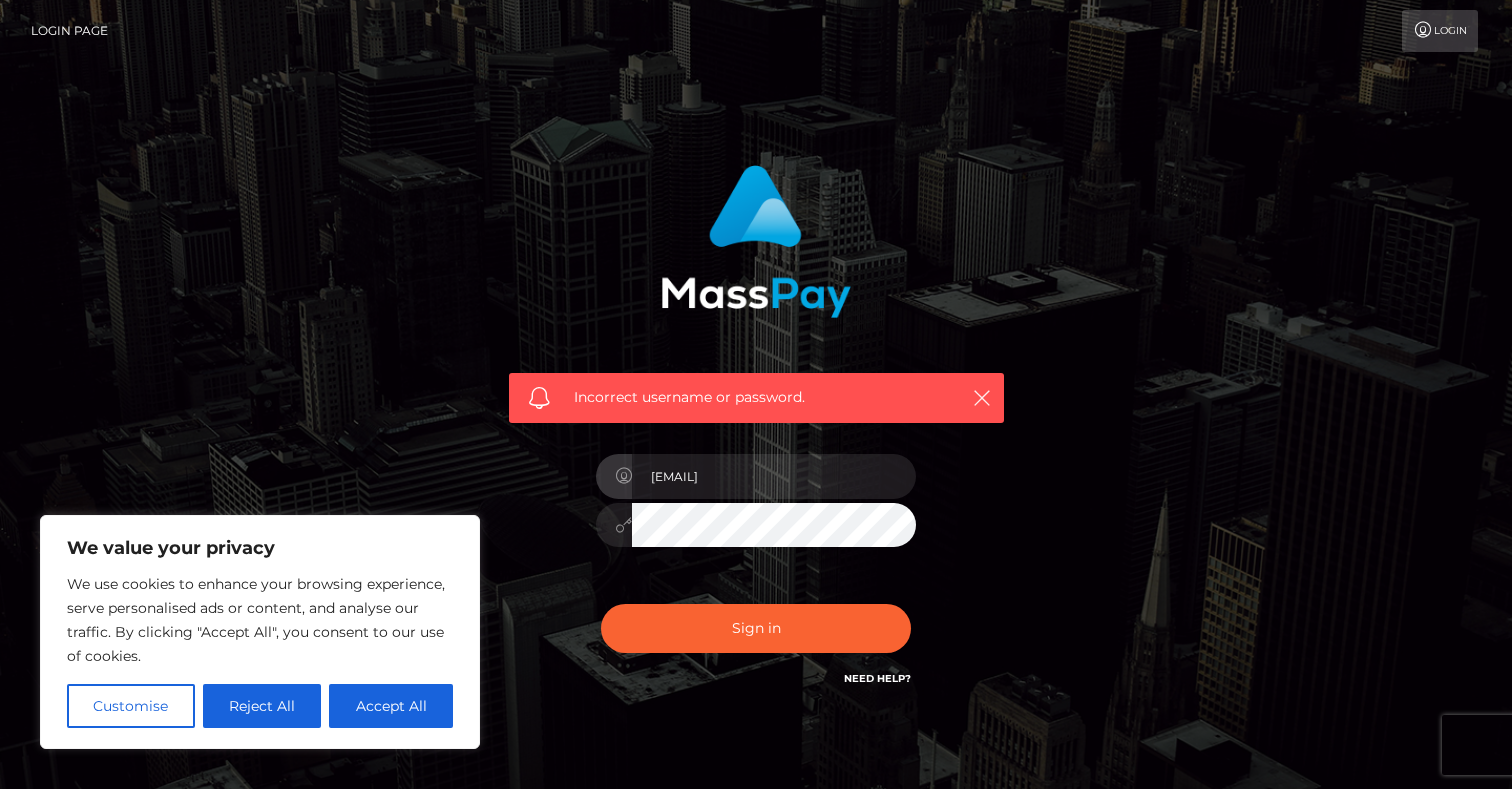 click on "[EMAIL]" at bounding box center (774, 476) 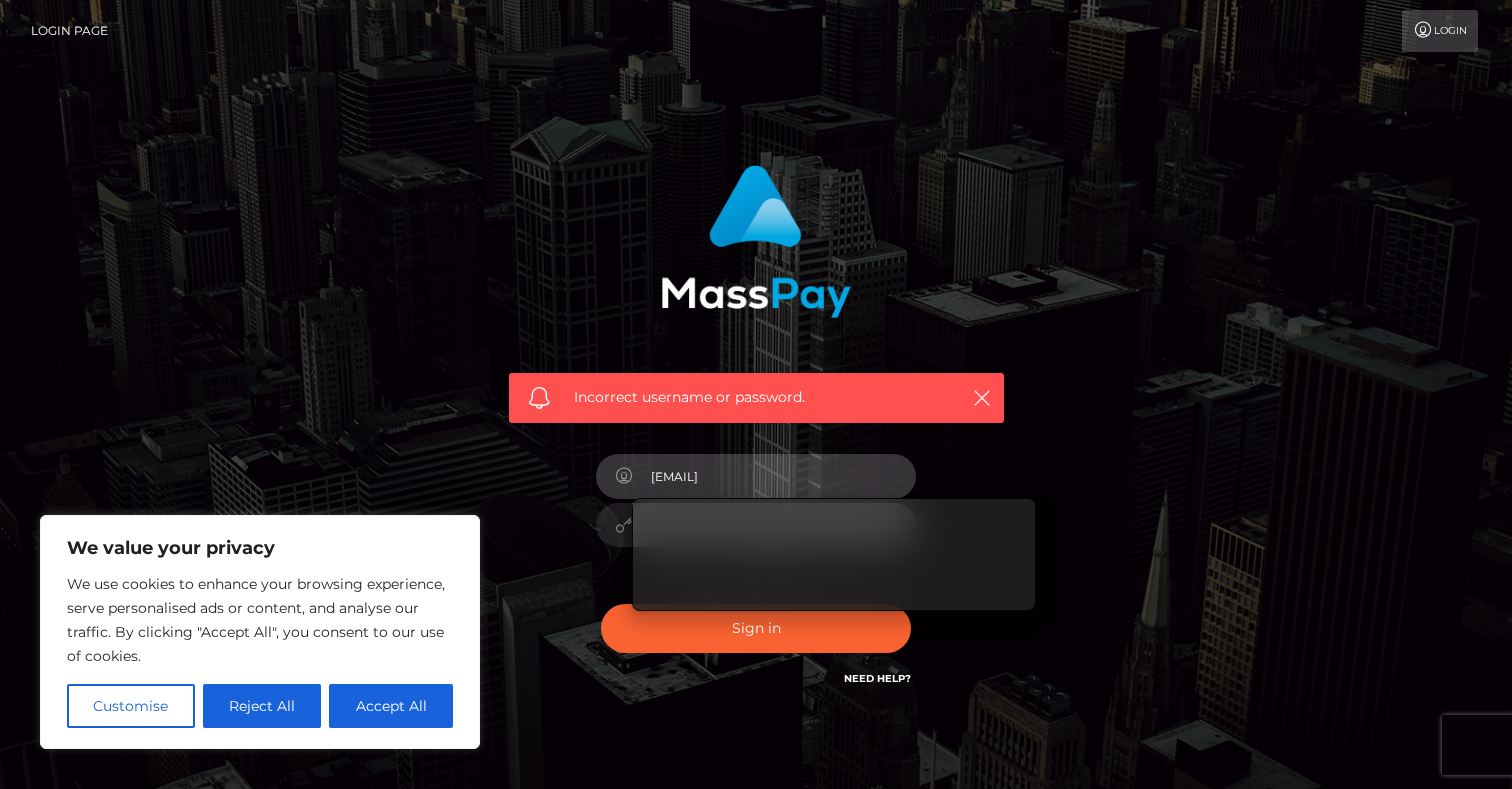 click on "[EMAIL]" at bounding box center (774, 476) 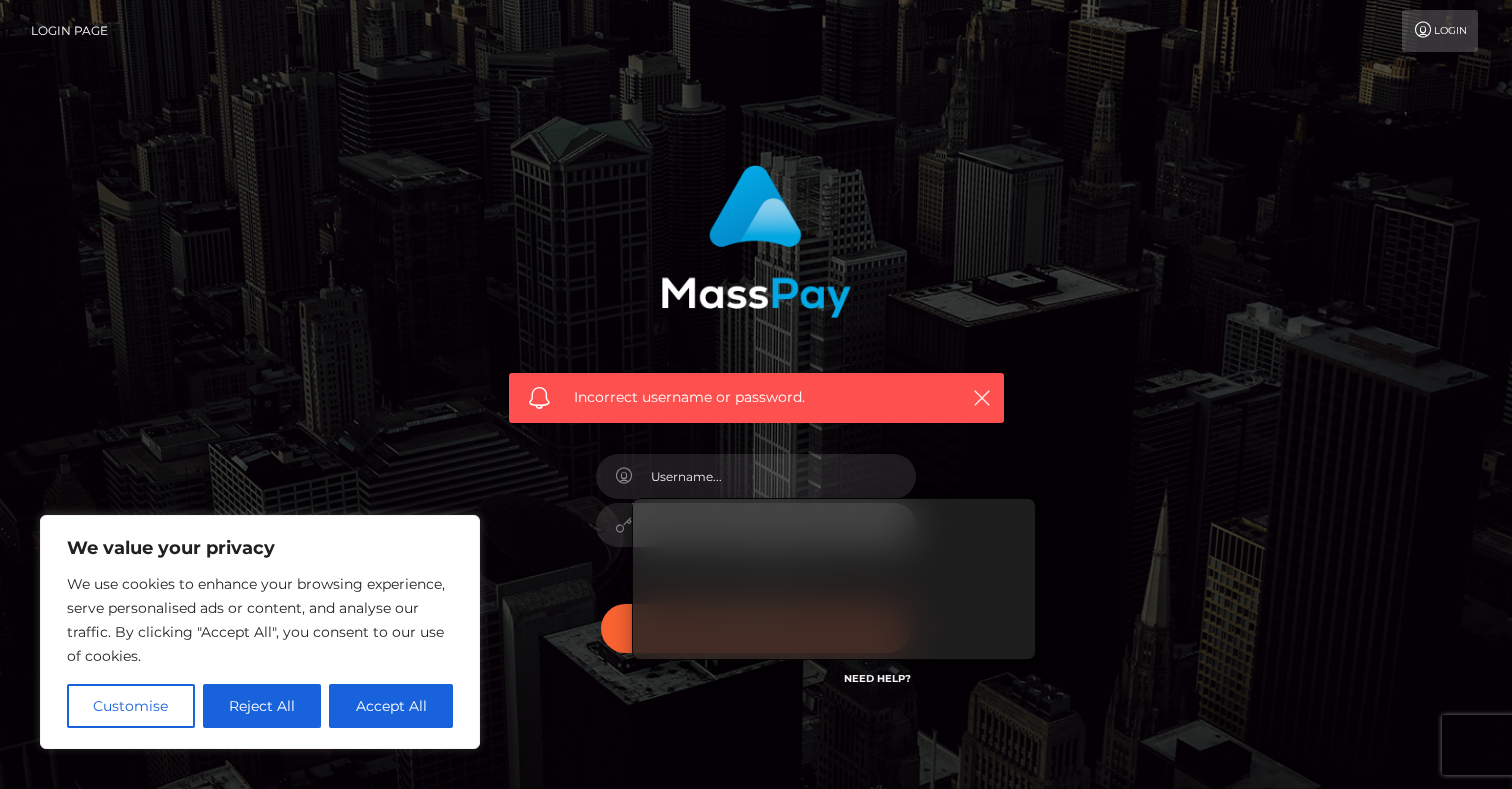 click on "Incorrect username or password." at bounding box center [756, 427] 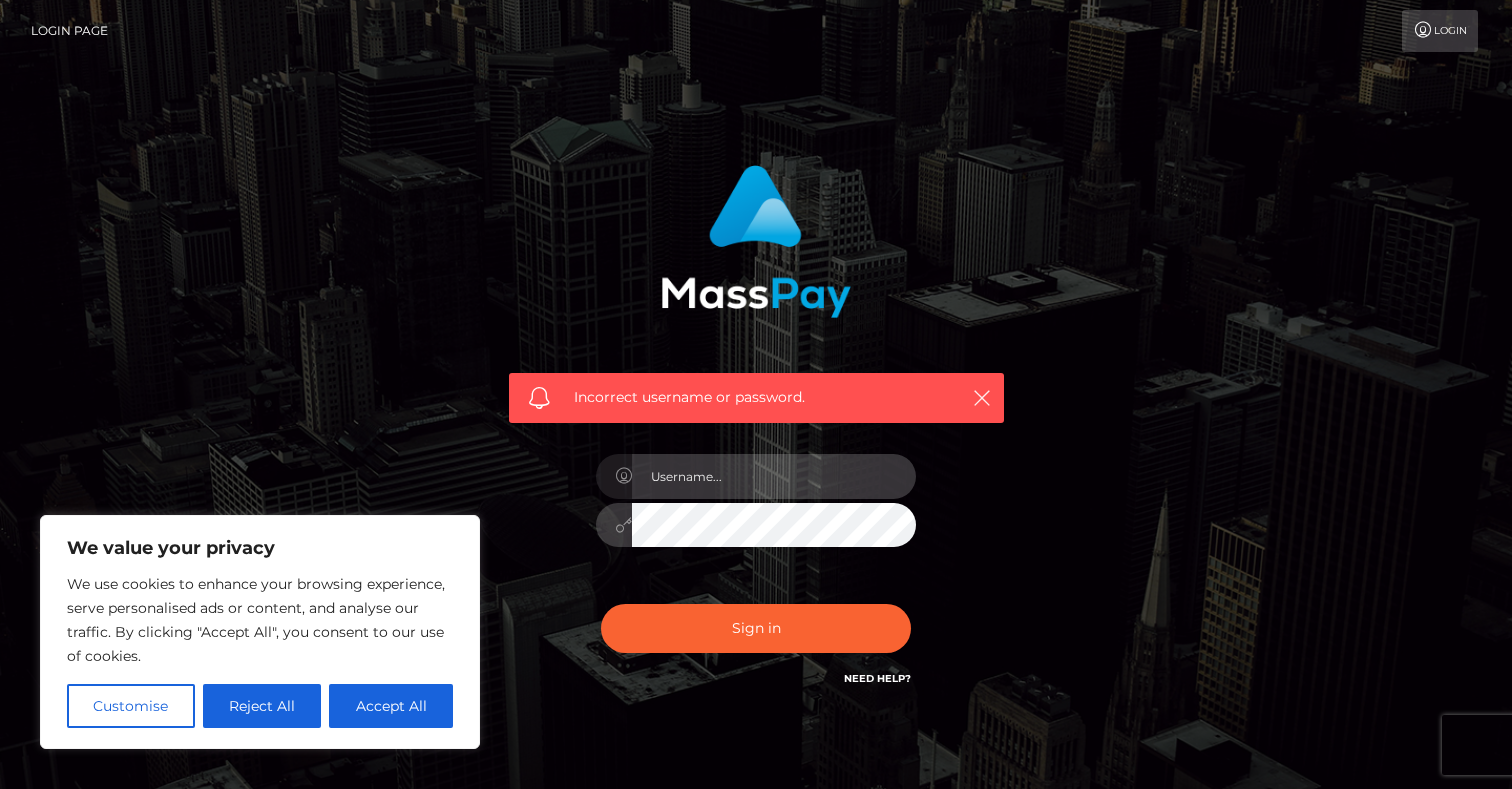 click at bounding box center (774, 476) 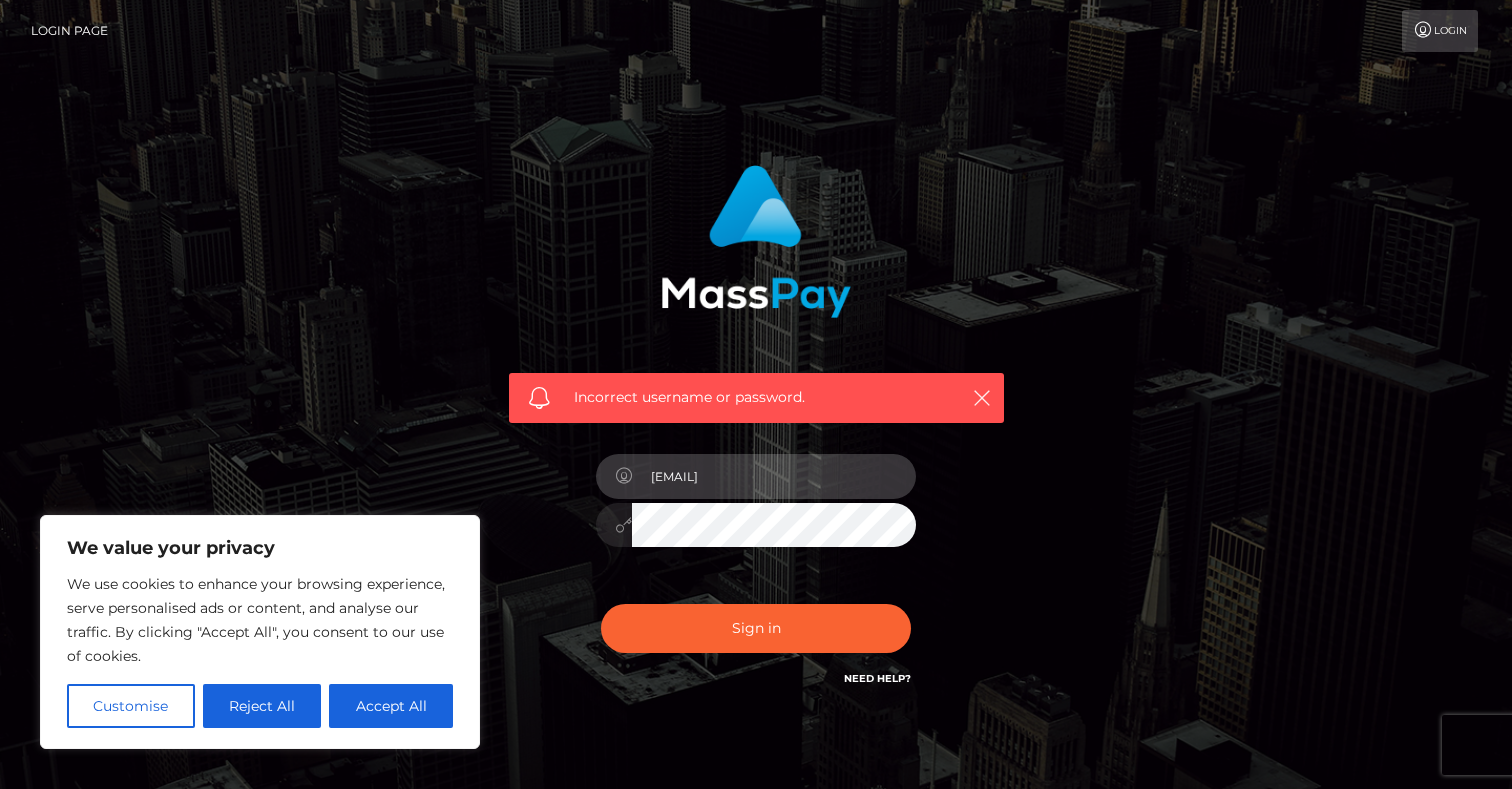 type on "alimelotti@yahoo.com" 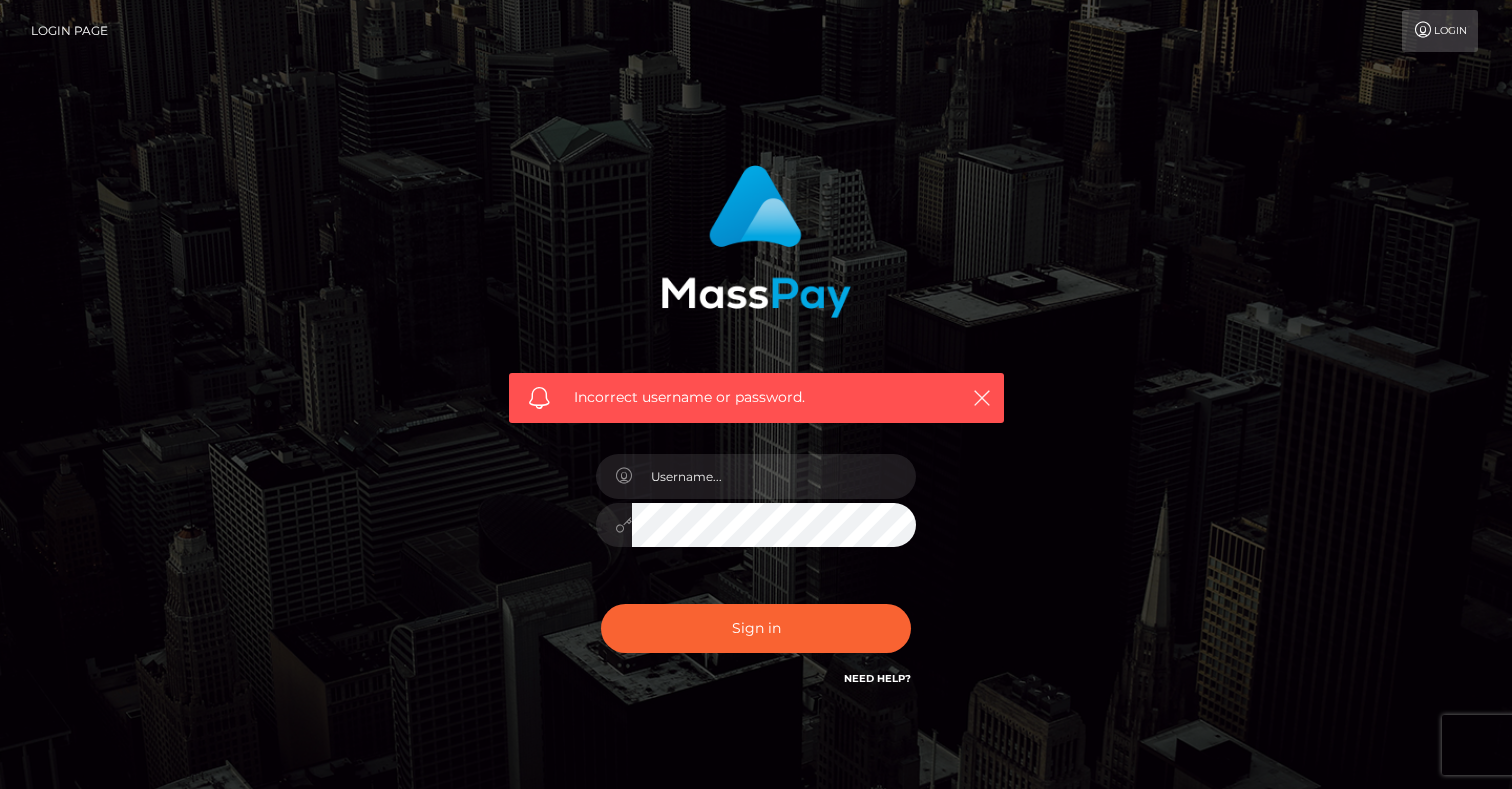 scroll, scrollTop: 0, scrollLeft: 0, axis: both 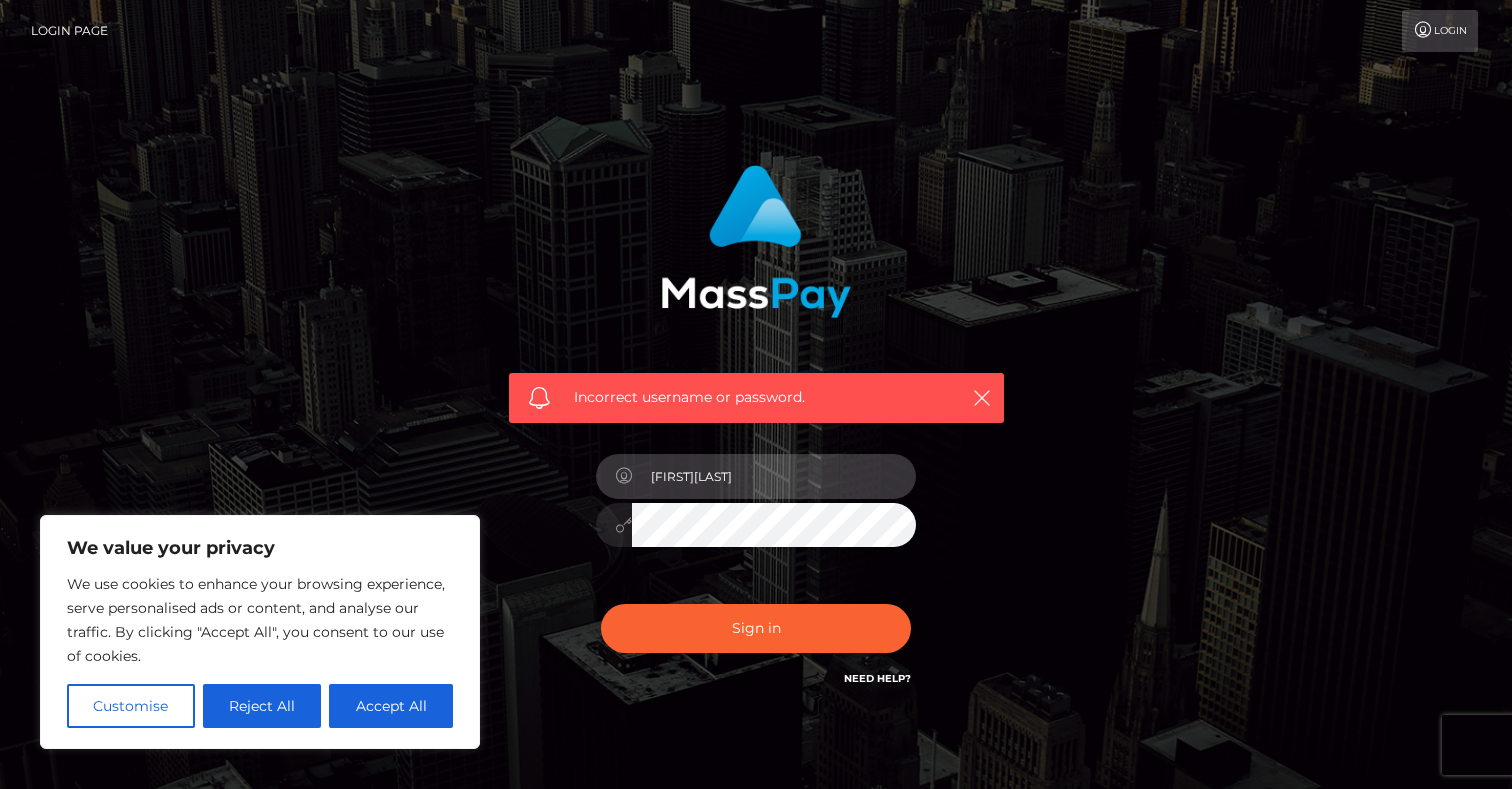 type on "[FIRST][LAST]" 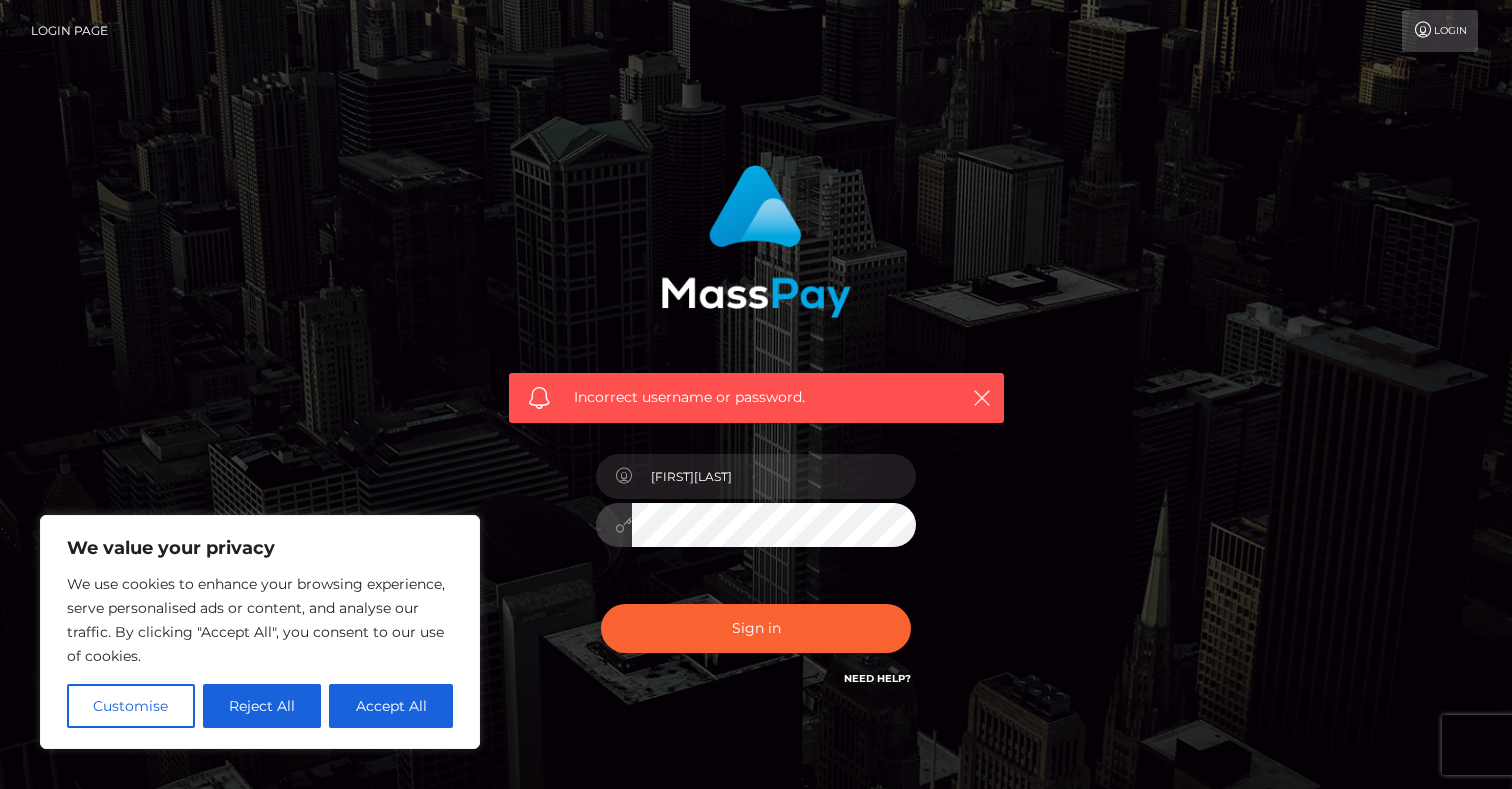 click on "Sign in" at bounding box center [756, 628] 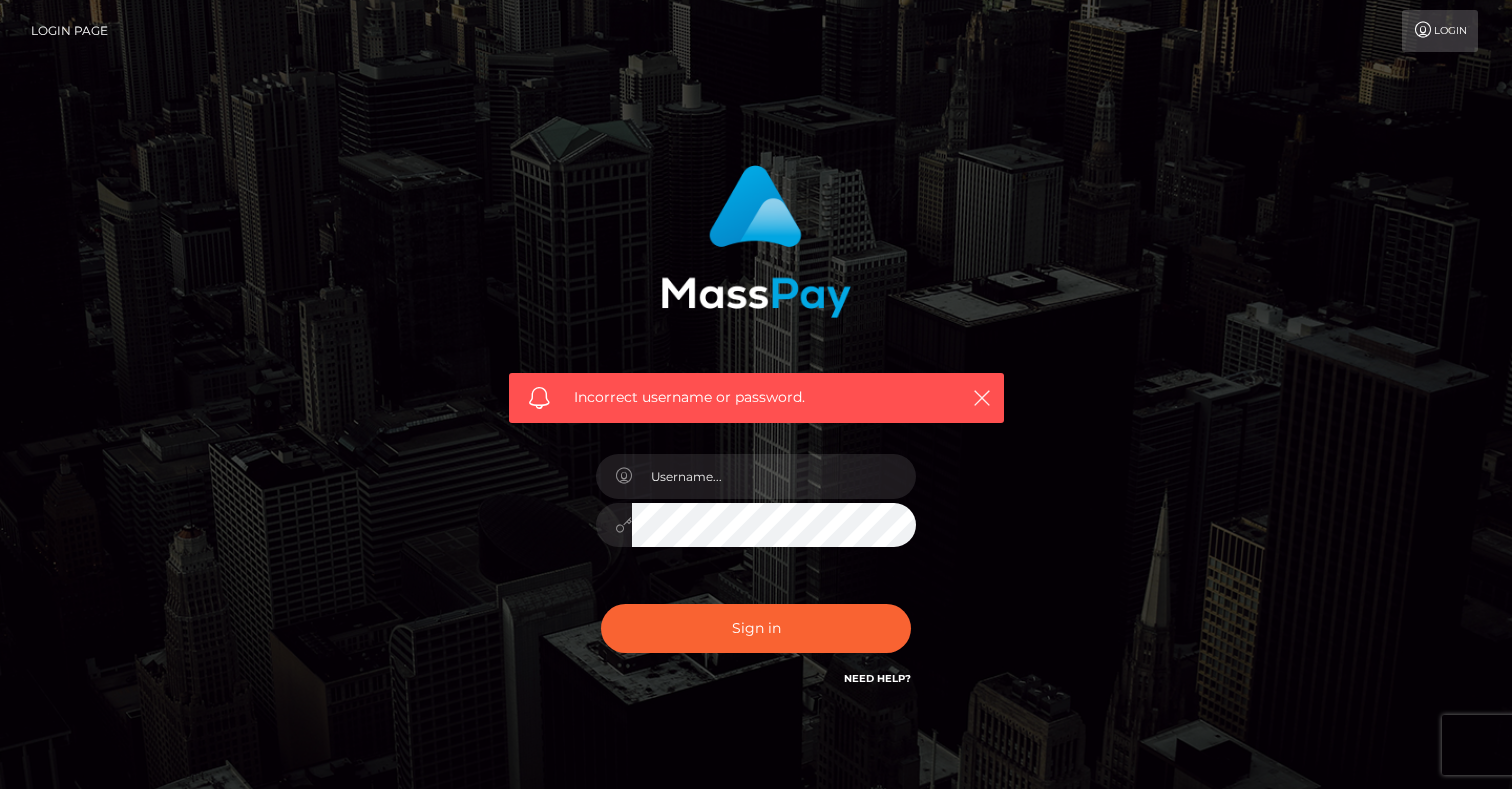 scroll, scrollTop: 0, scrollLeft: 0, axis: both 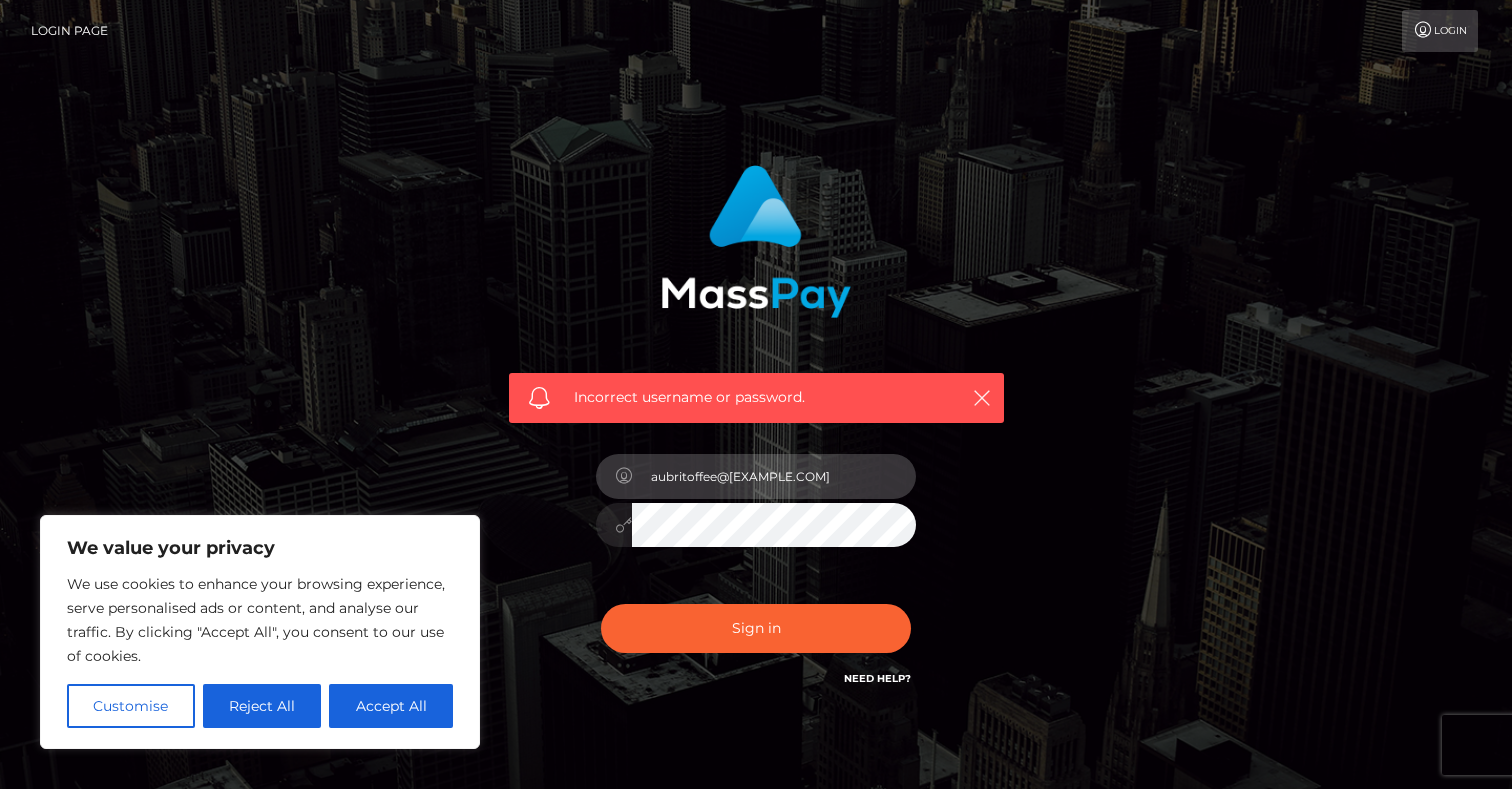 type on "aubritoffee@gmail.com" 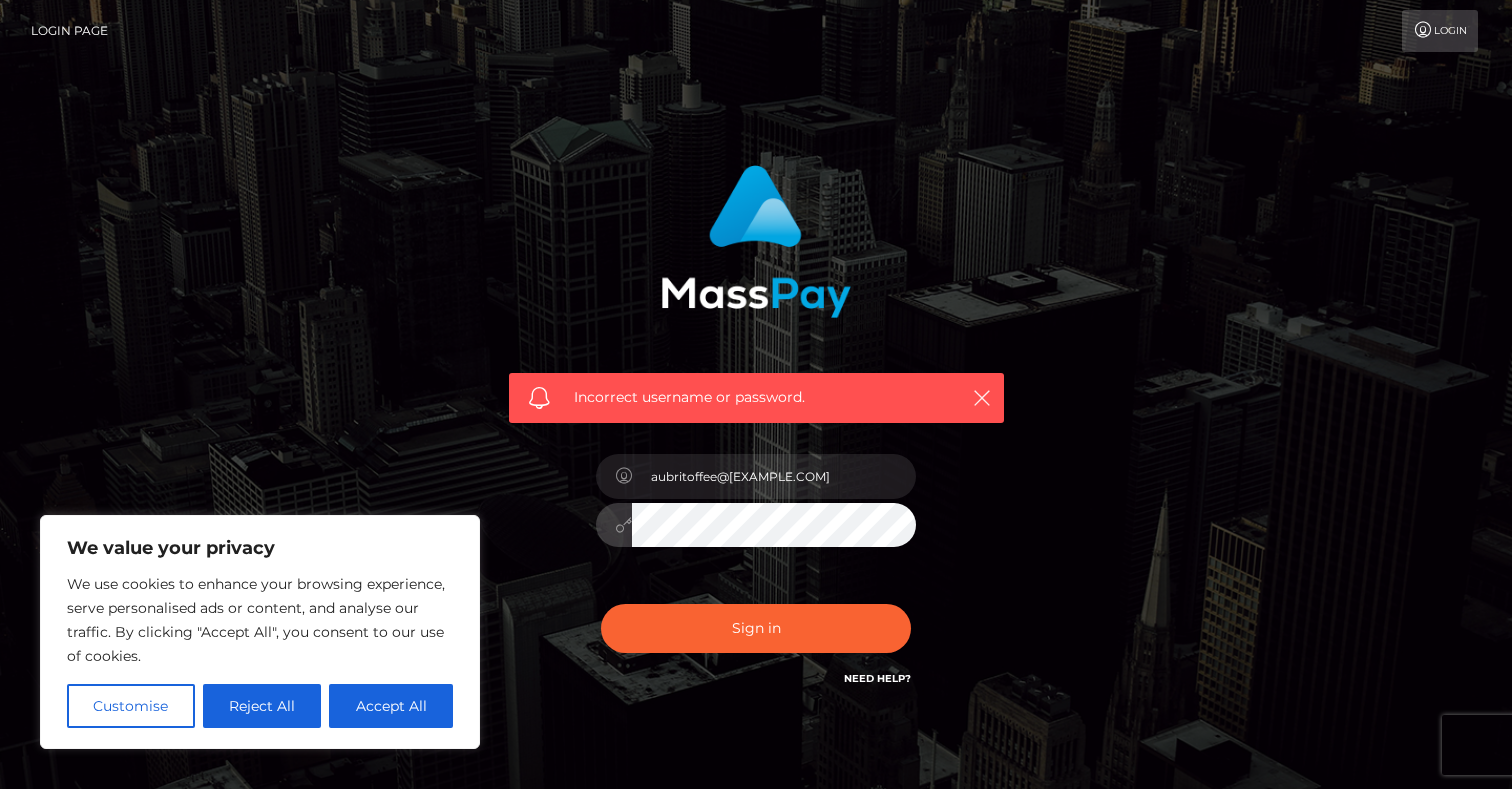 click on "Sign in" at bounding box center (756, 628) 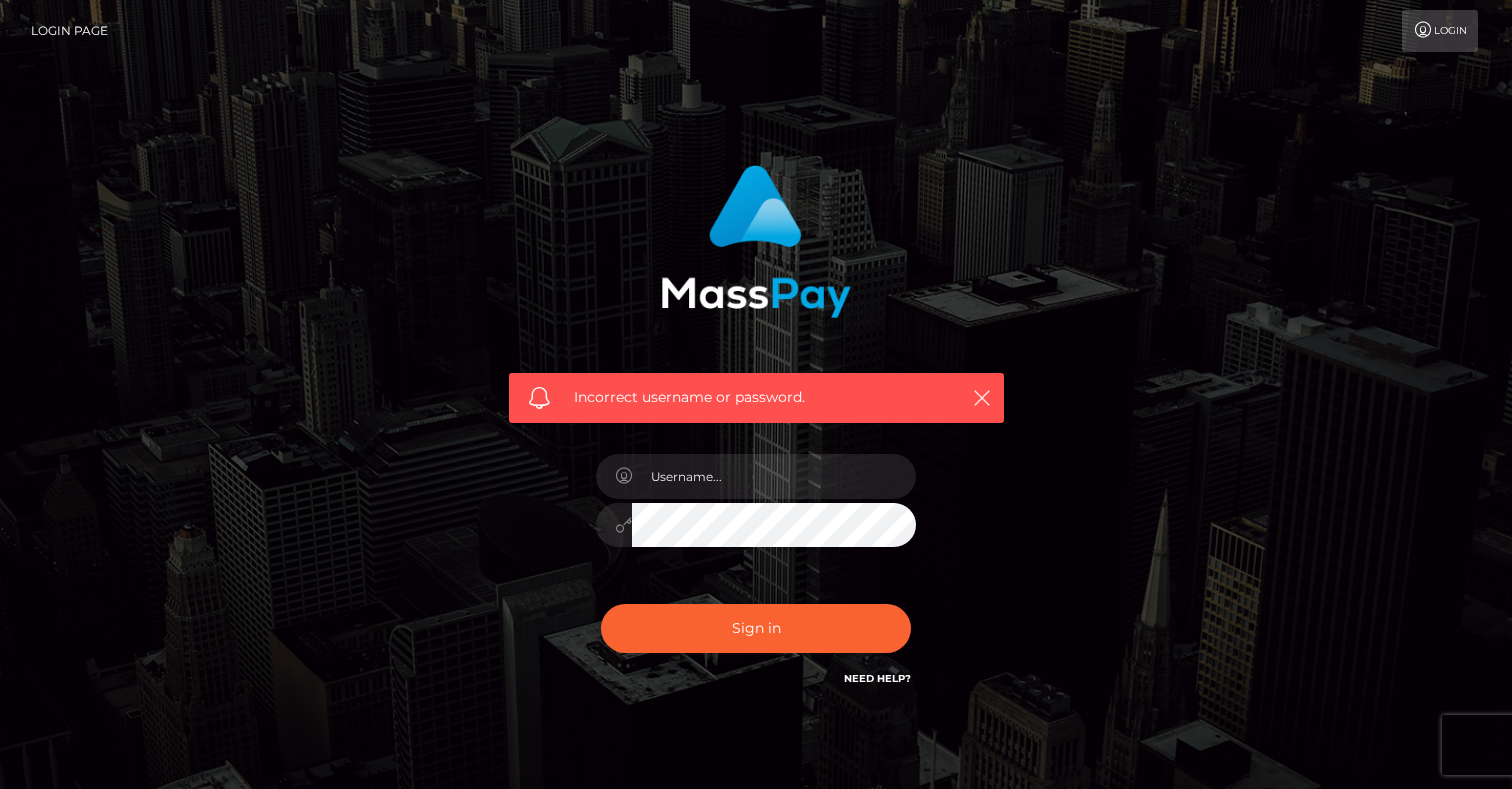 scroll, scrollTop: 0, scrollLeft: 0, axis: both 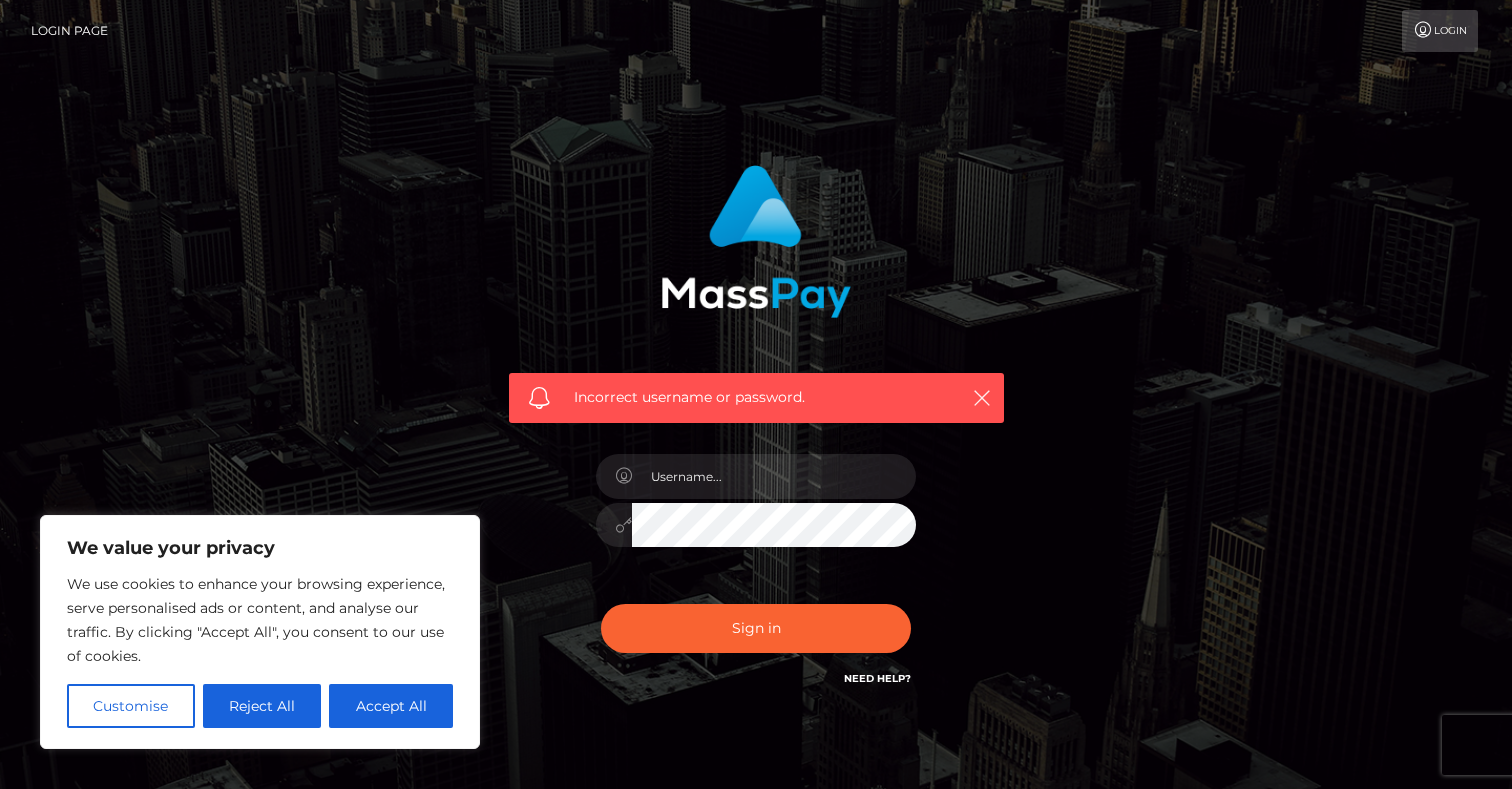 click on "Incorrect username or password." at bounding box center (756, 437) 